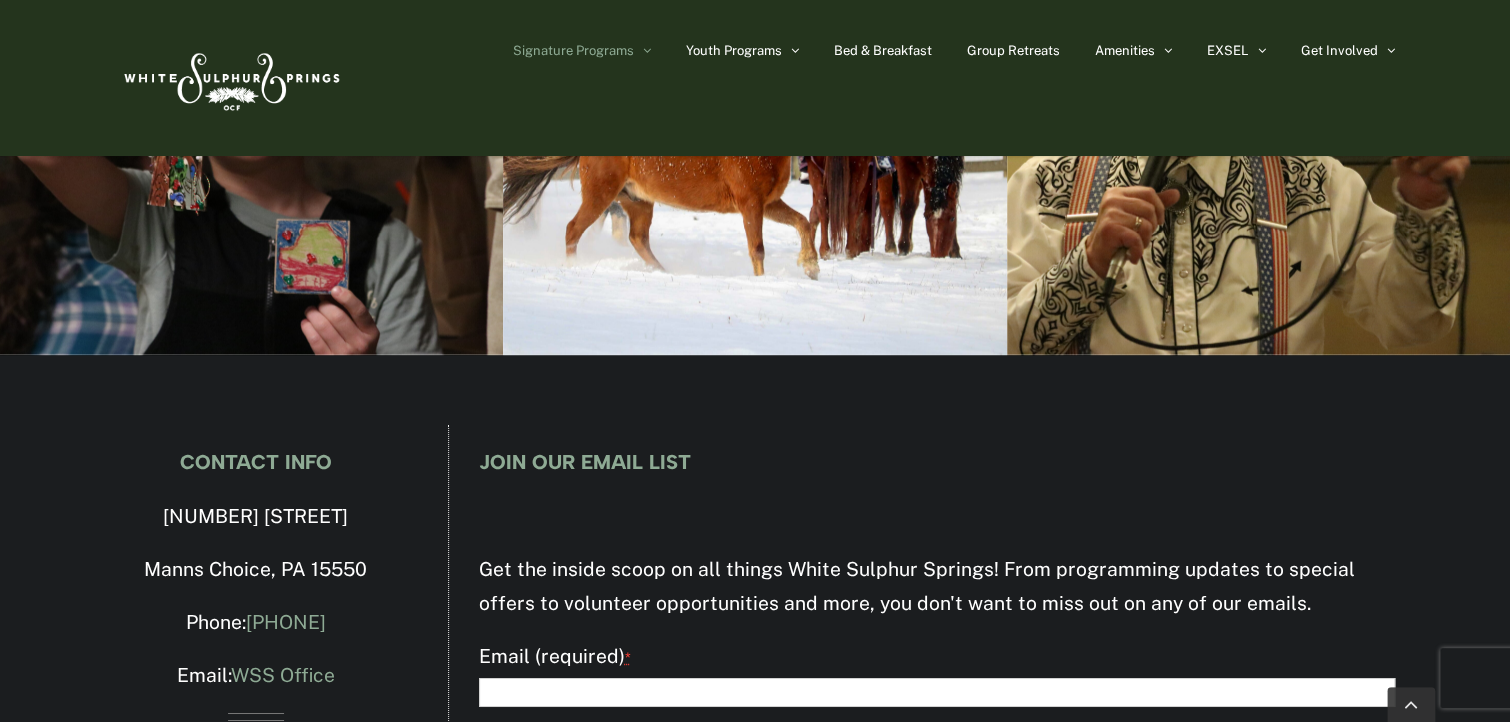 scroll, scrollTop: 3200, scrollLeft: 0, axis: vertical 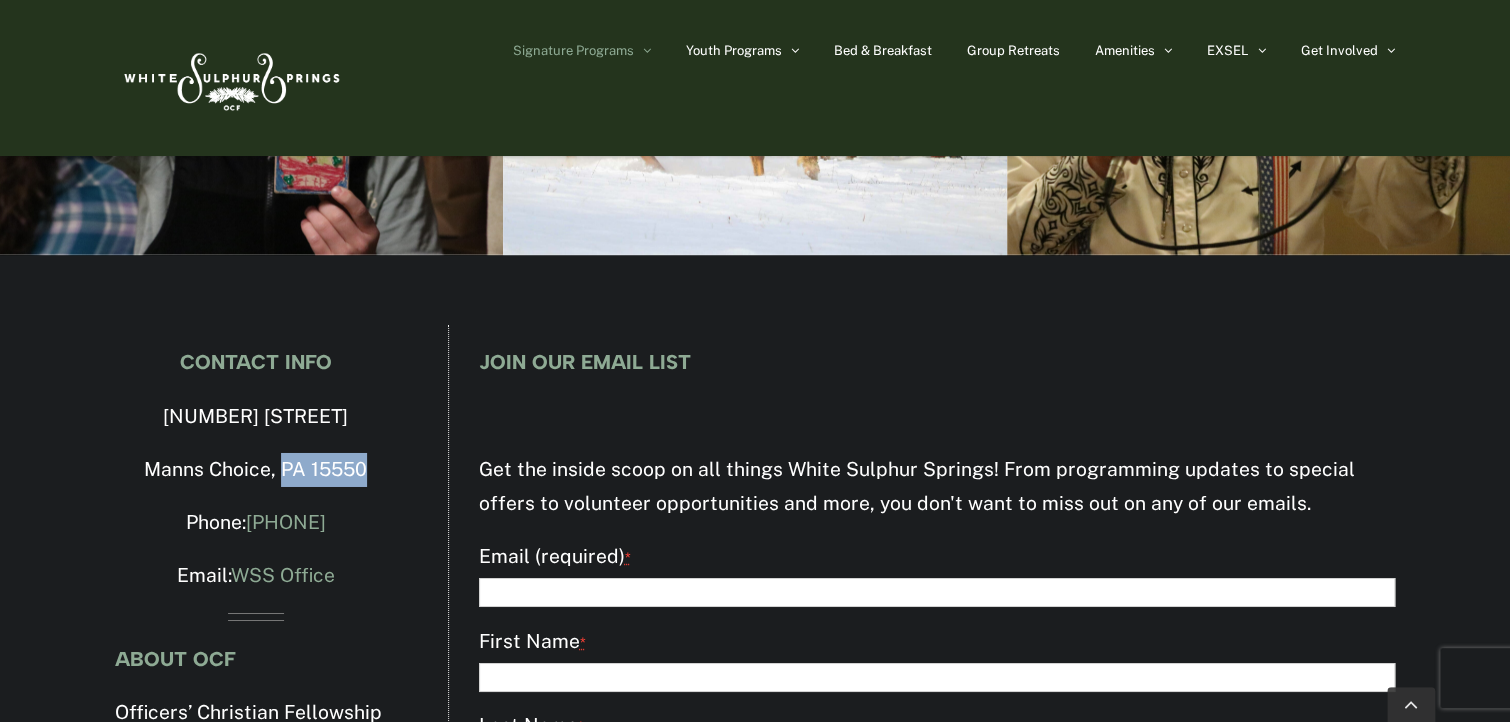 drag, startPoint x: 283, startPoint y: 466, endPoint x: 384, endPoint y: 469, distance: 101.04455 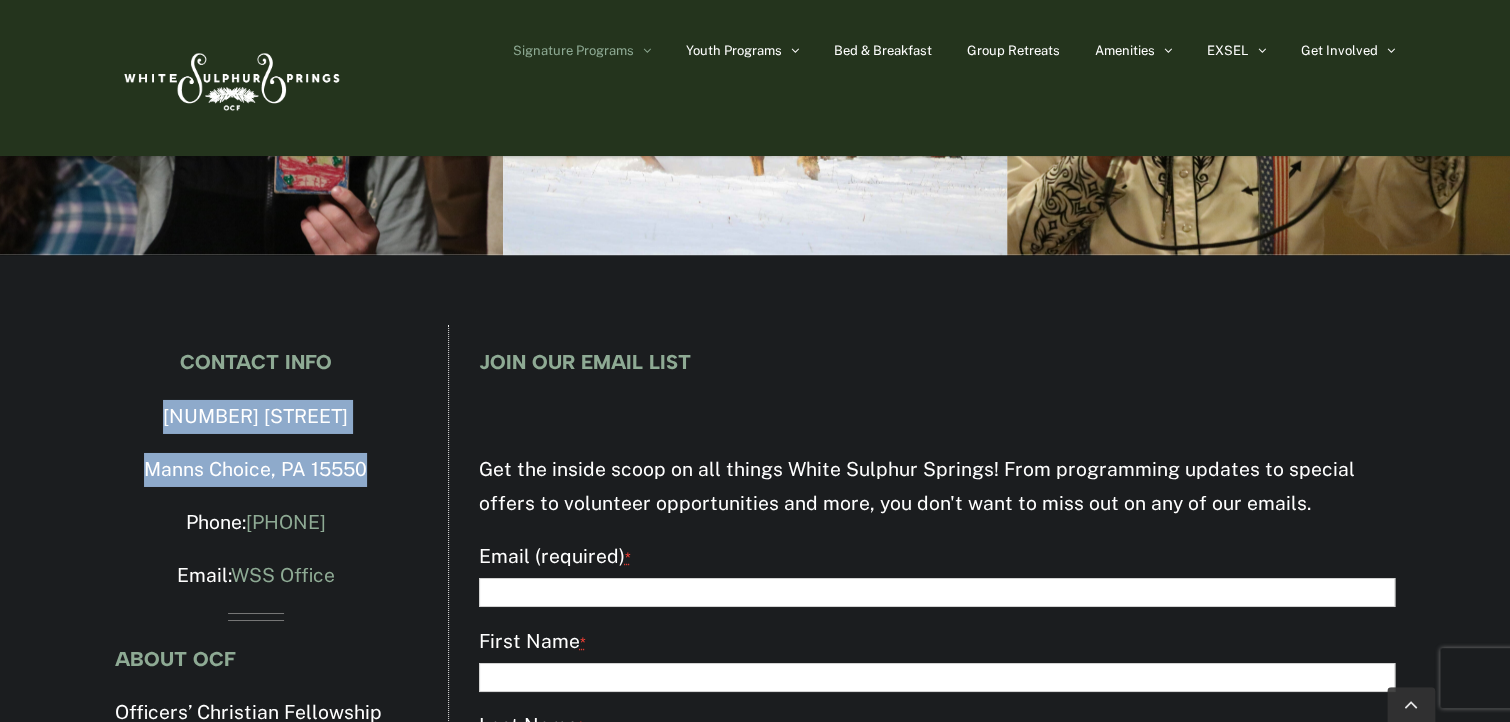 drag, startPoint x: 143, startPoint y: 413, endPoint x: 371, endPoint y: 459, distance: 232.59407 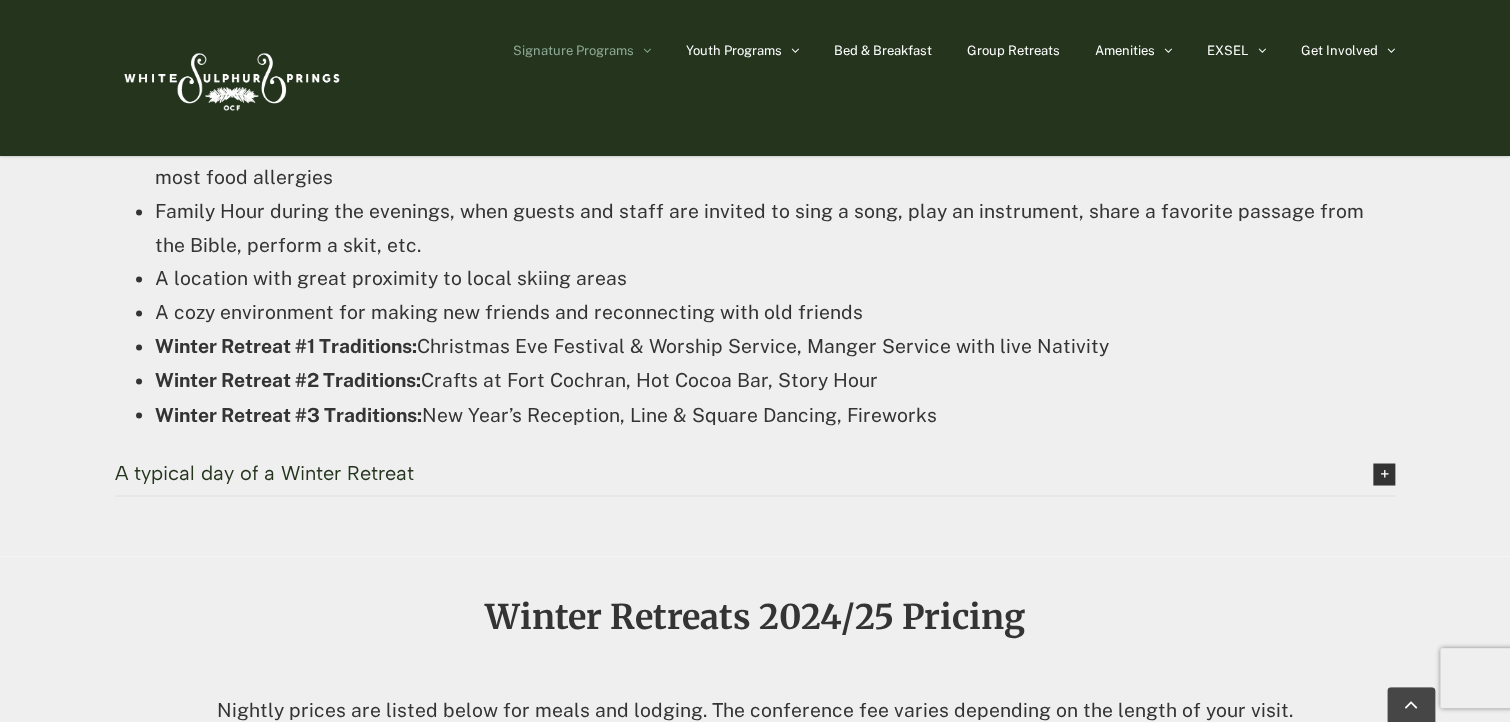 scroll, scrollTop: 1474, scrollLeft: 0, axis: vertical 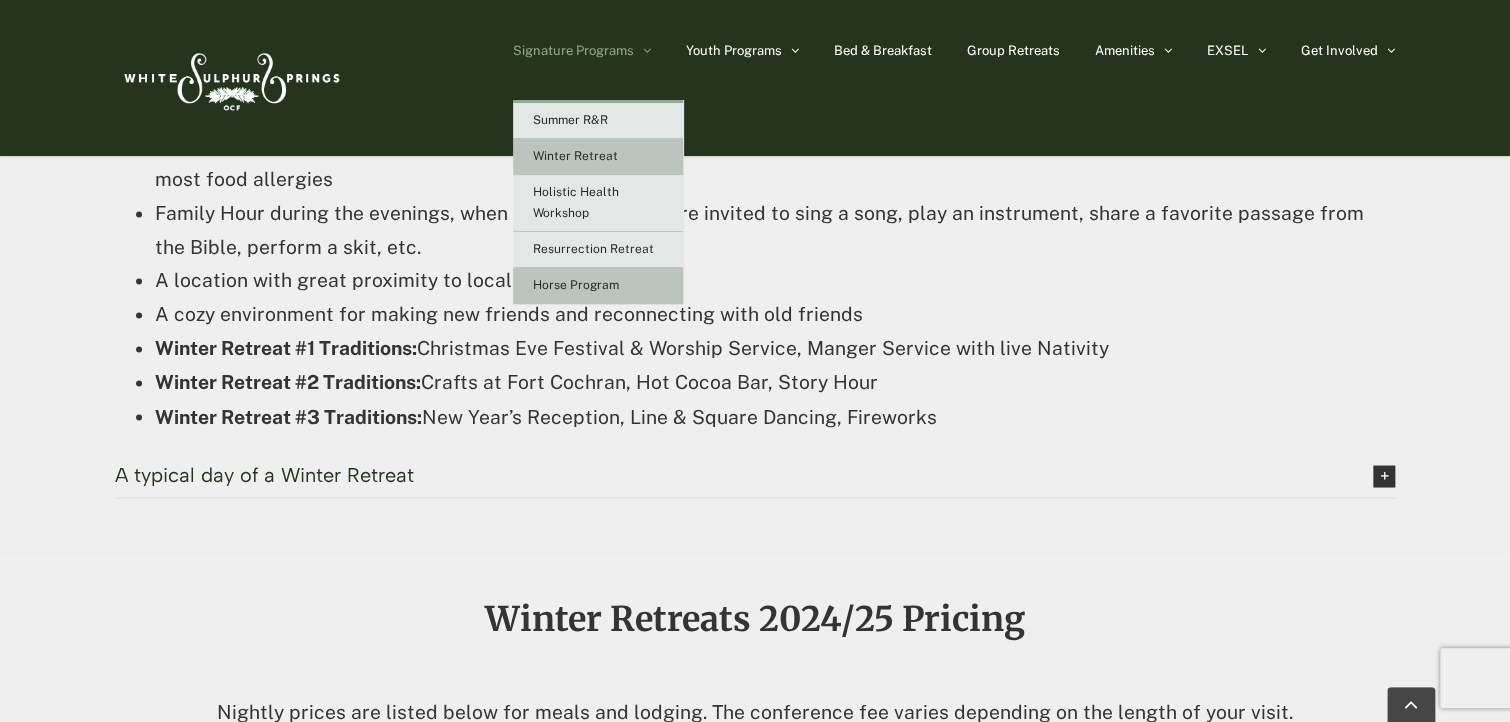 click on "Horse Program" at bounding box center (576, 285) 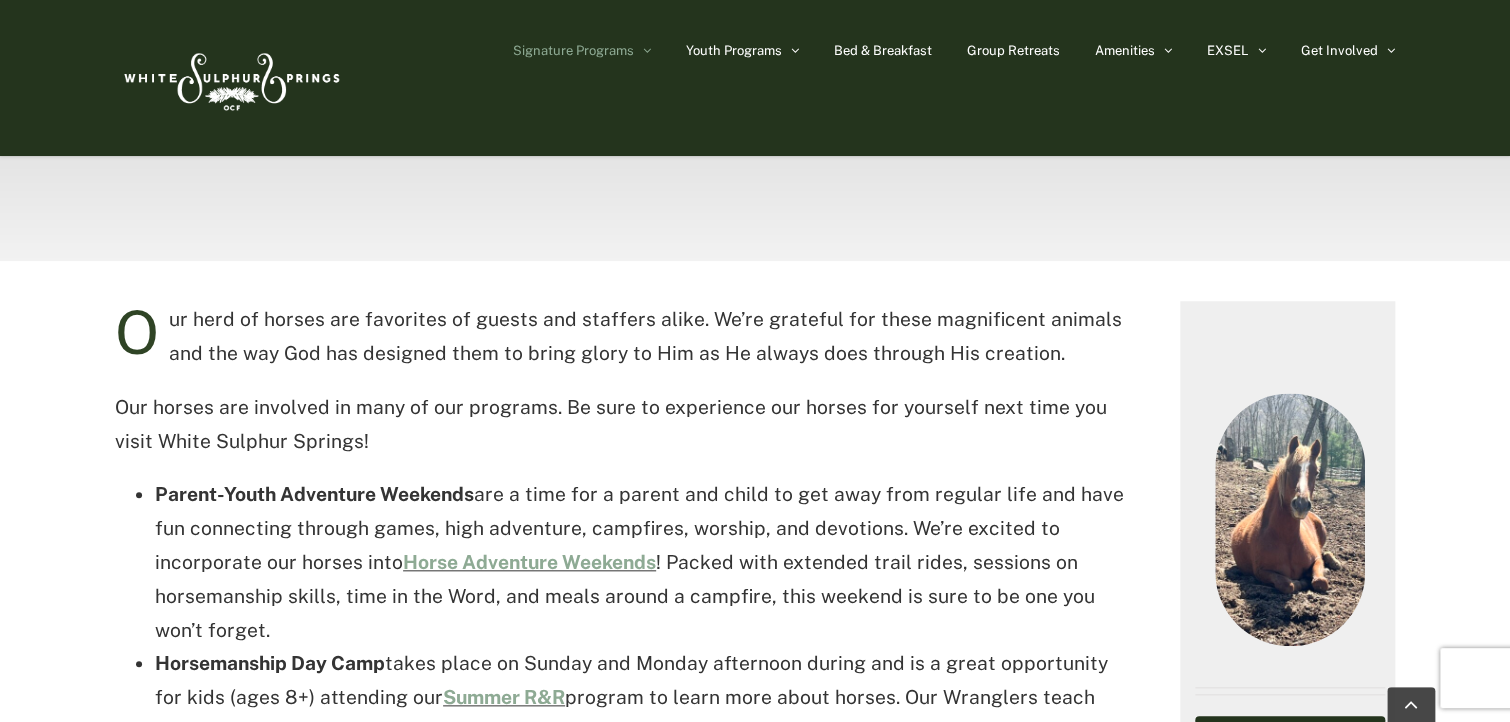 scroll, scrollTop: 0, scrollLeft: 0, axis: both 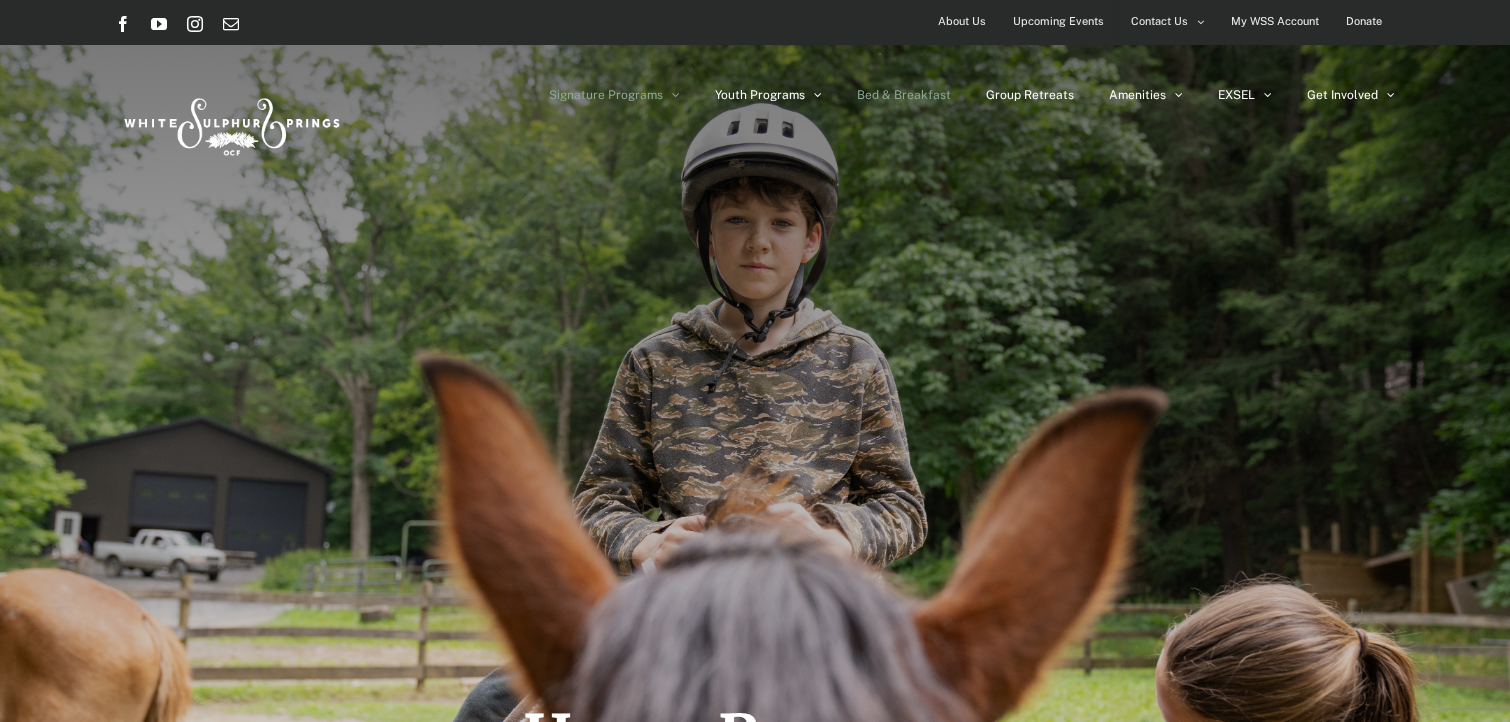 click on "Bed & Breakfast" at bounding box center (904, 95) 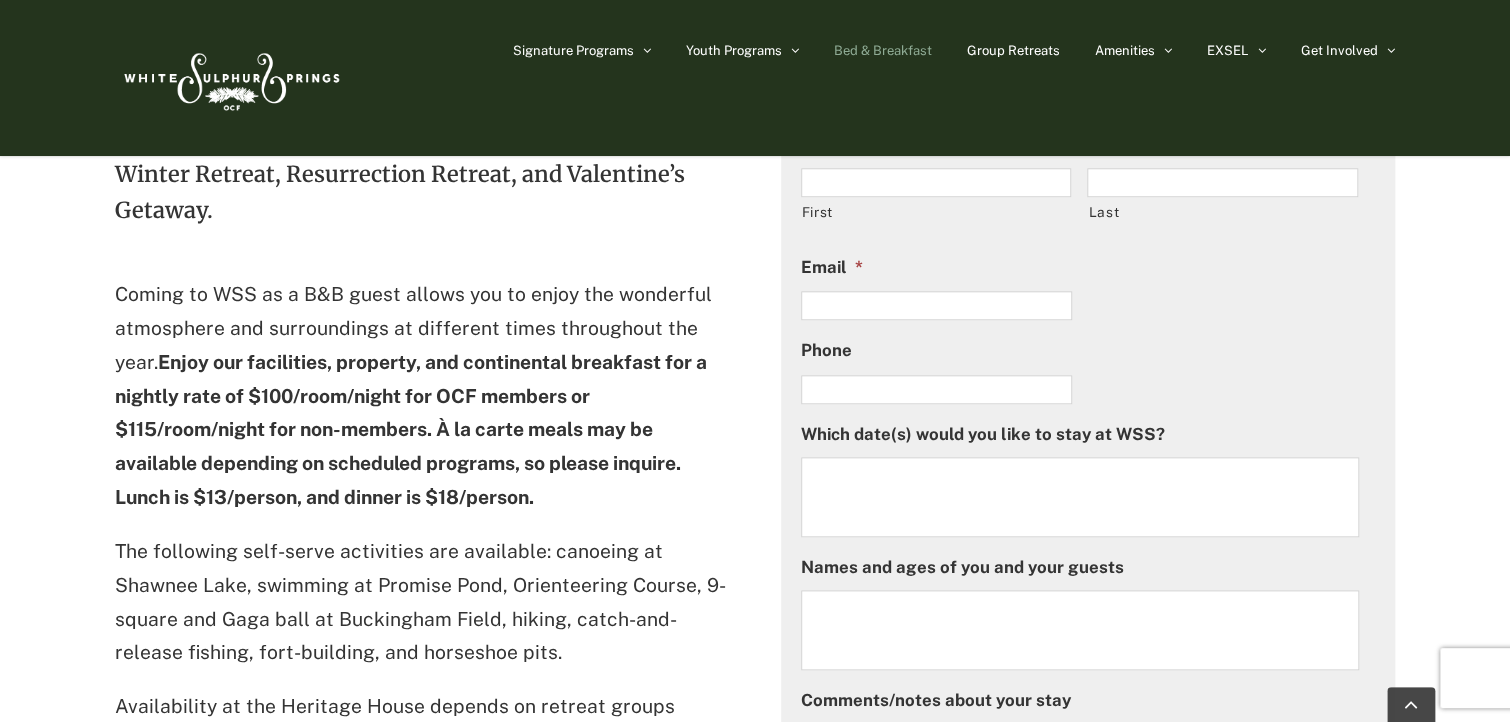 scroll, scrollTop: 600, scrollLeft: 0, axis: vertical 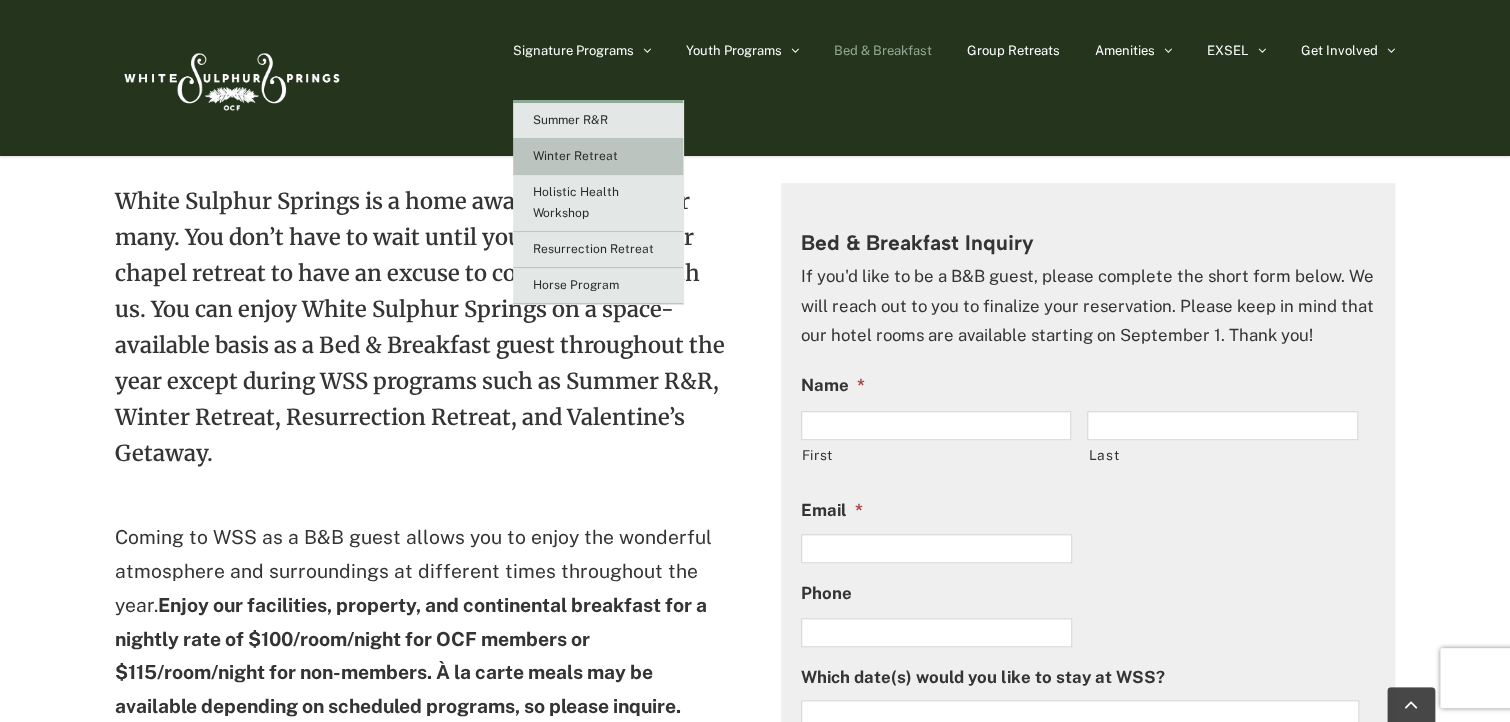 click on "Winter Retreat" at bounding box center (575, 156) 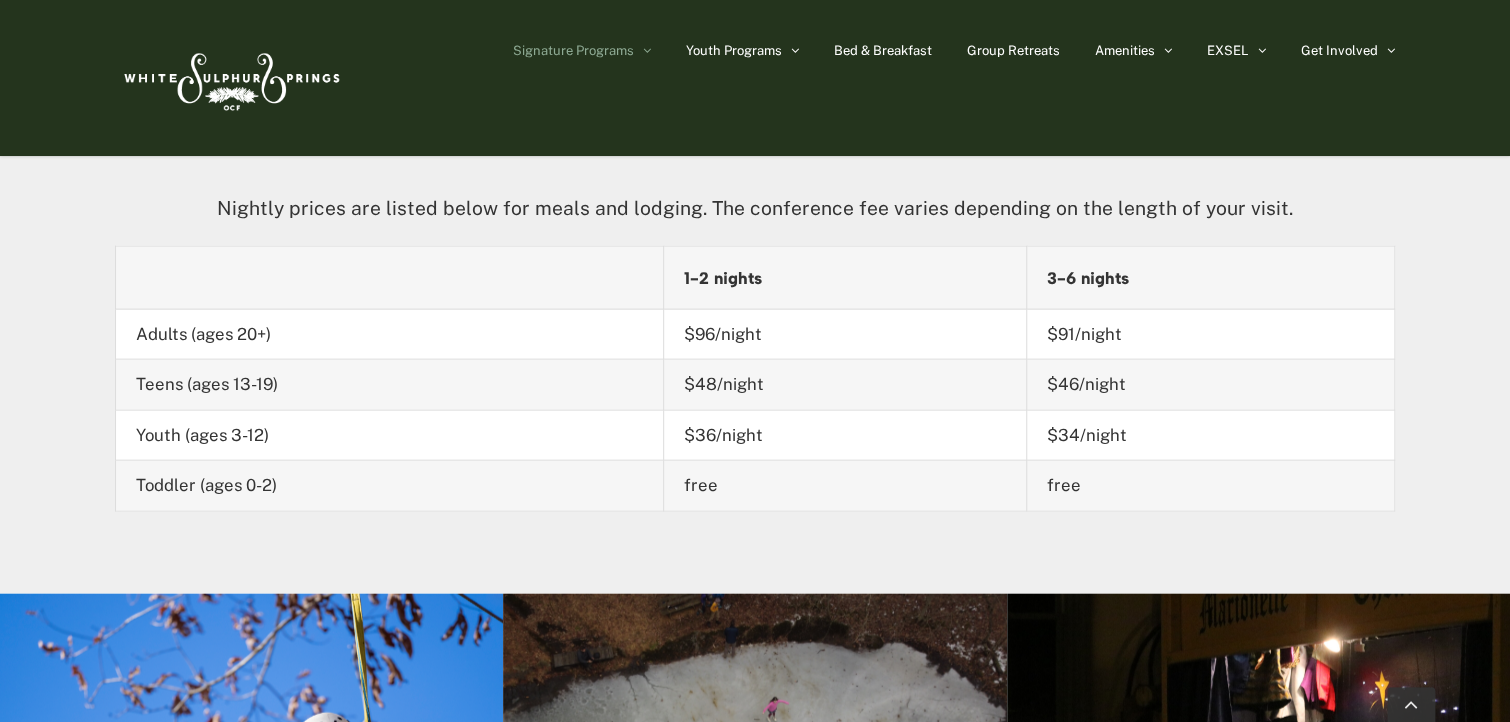 scroll, scrollTop: 1974, scrollLeft: 0, axis: vertical 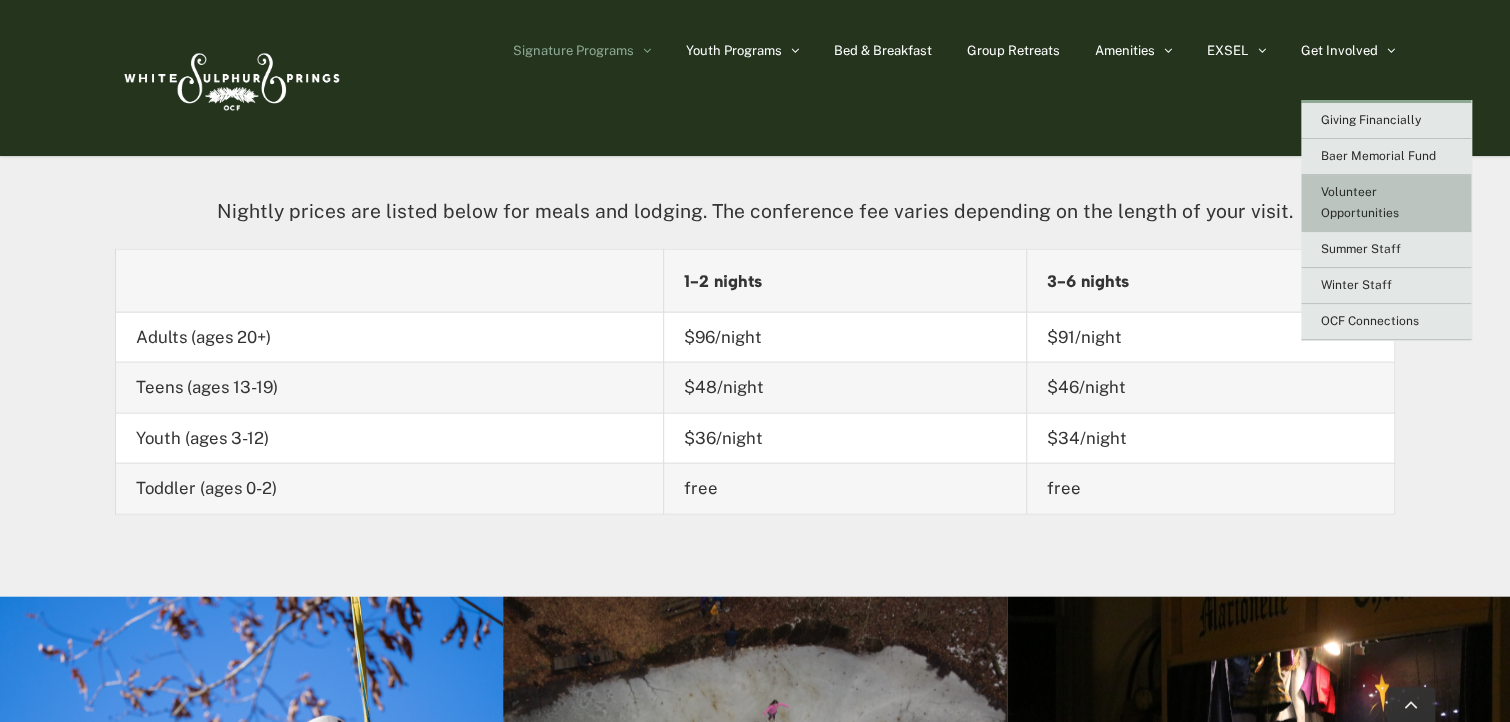 click on "Volunteer Opportunities" at bounding box center [1360, 202] 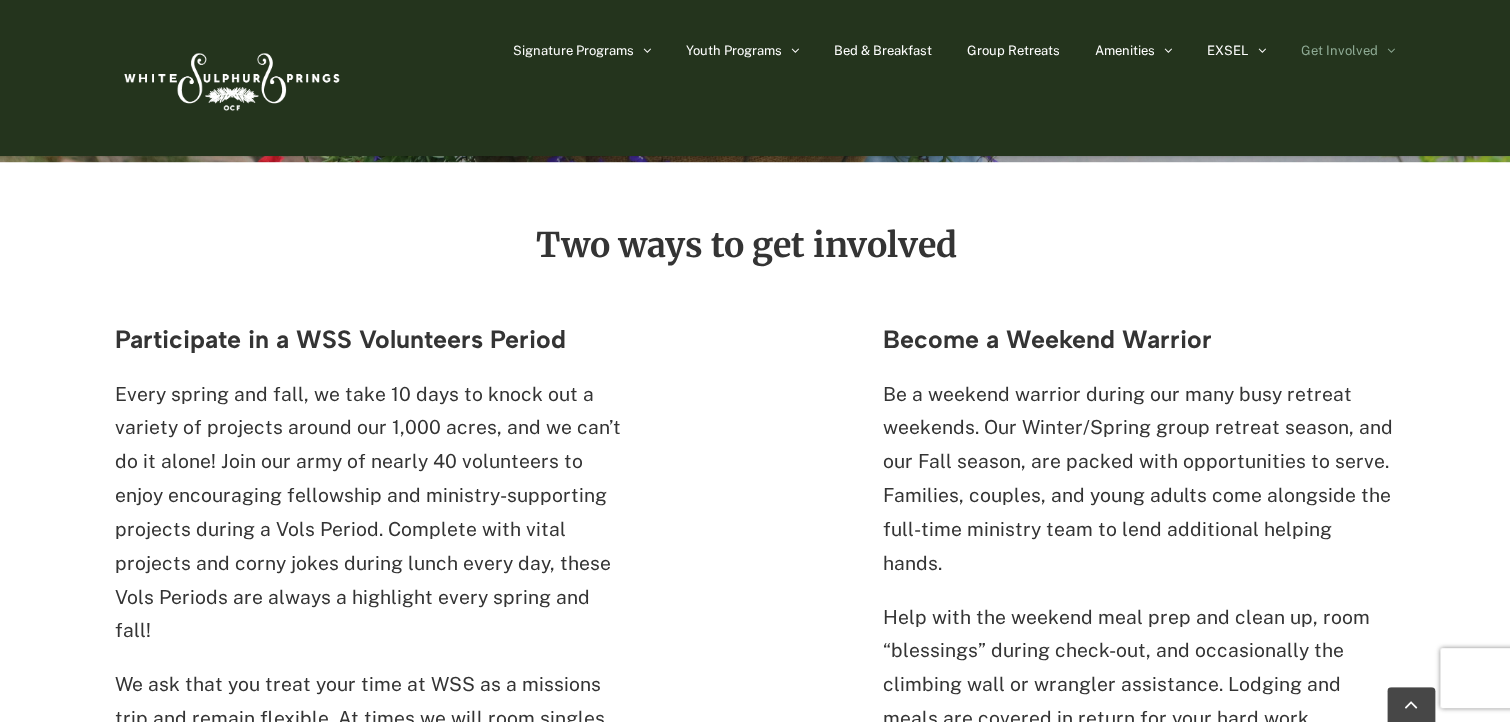scroll, scrollTop: 600, scrollLeft: 0, axis: vertical 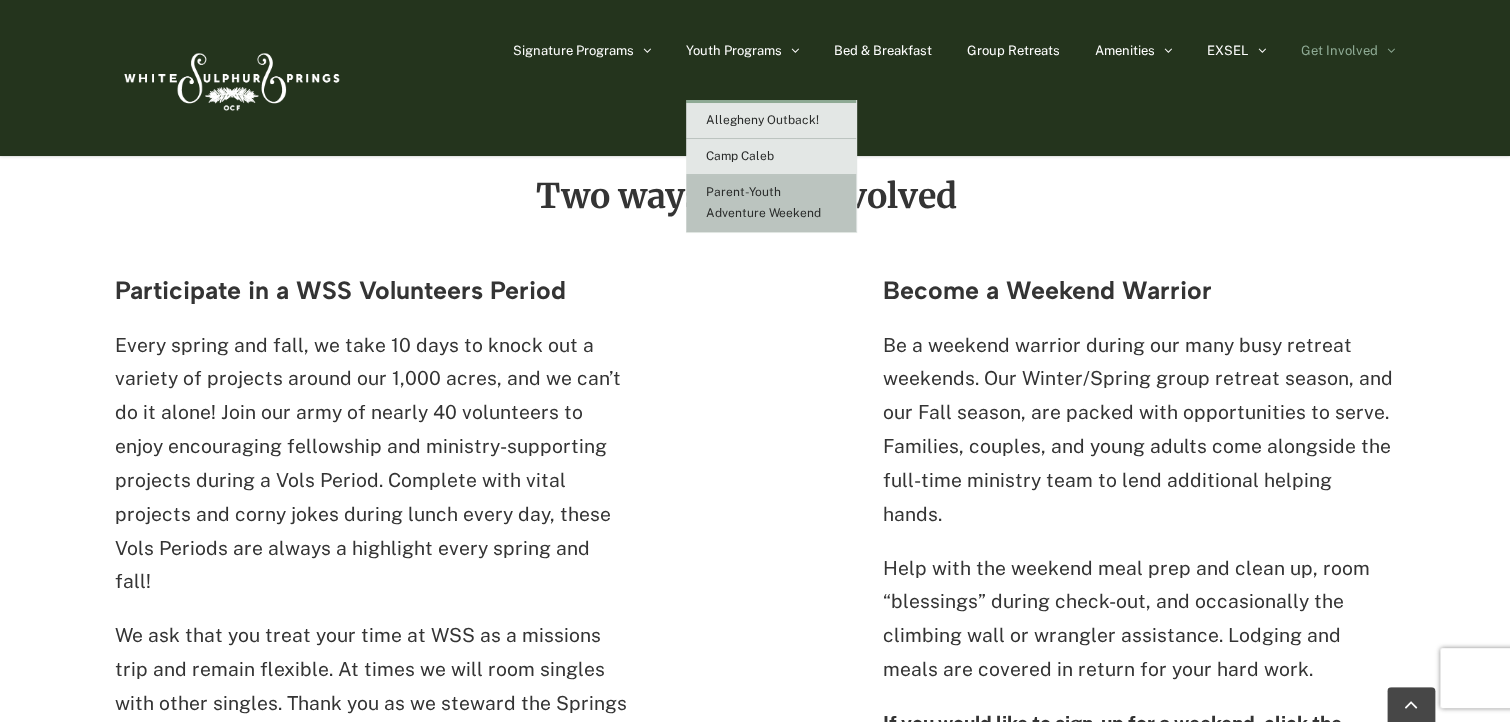 click on "Parent-Youth Adventure Weekend" at bounding box center (763, 202) 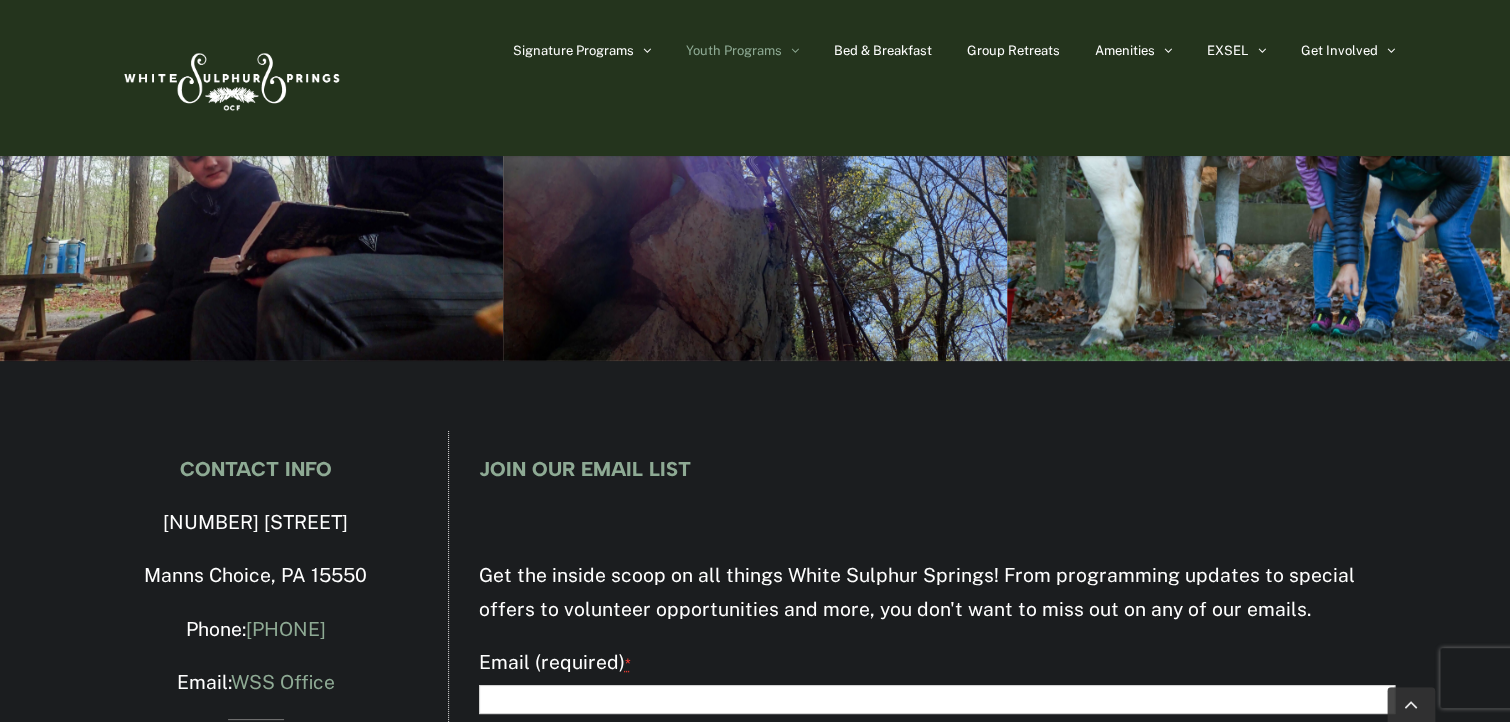 scroll, scrollTop: 3500, scrollLeft: 0, axis: vertical 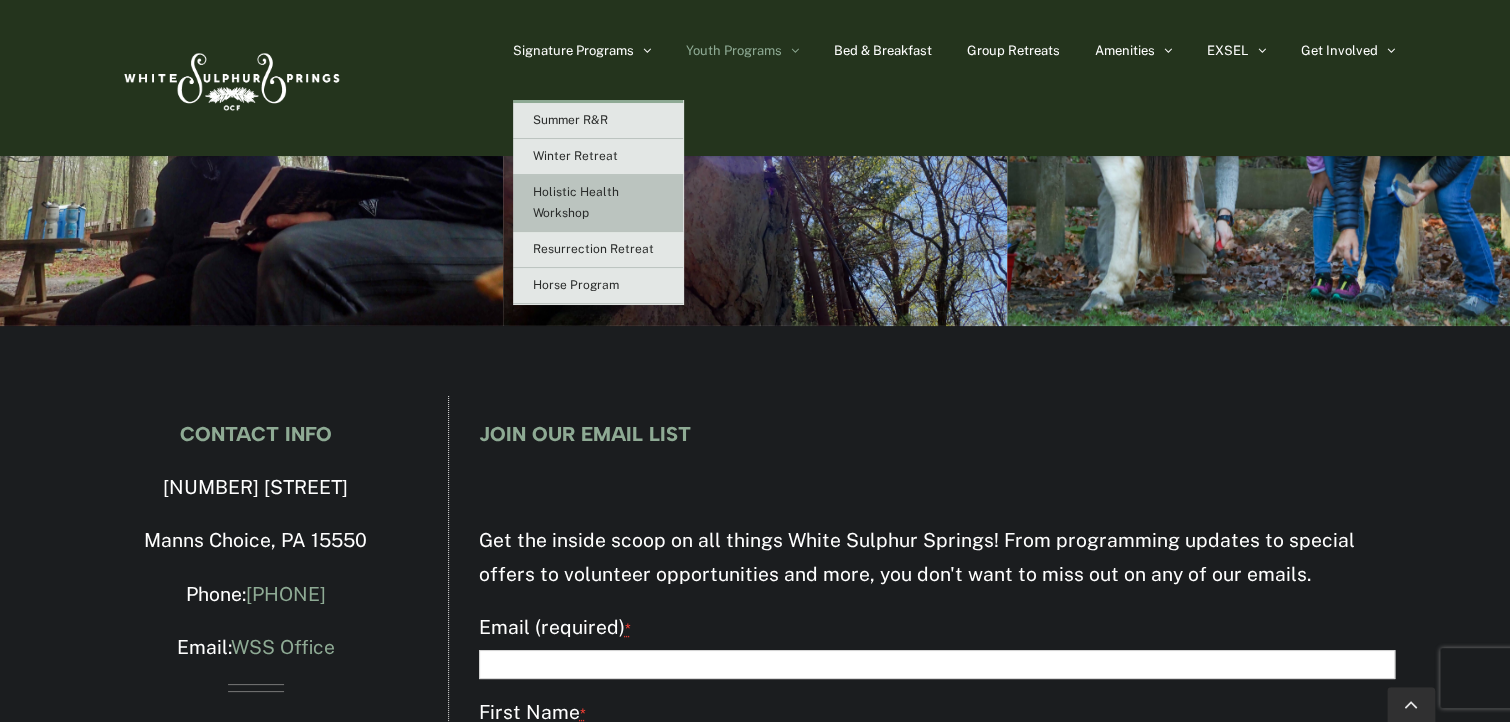 click on "Holistic Health Workshop" at bounding box center [576, 202] 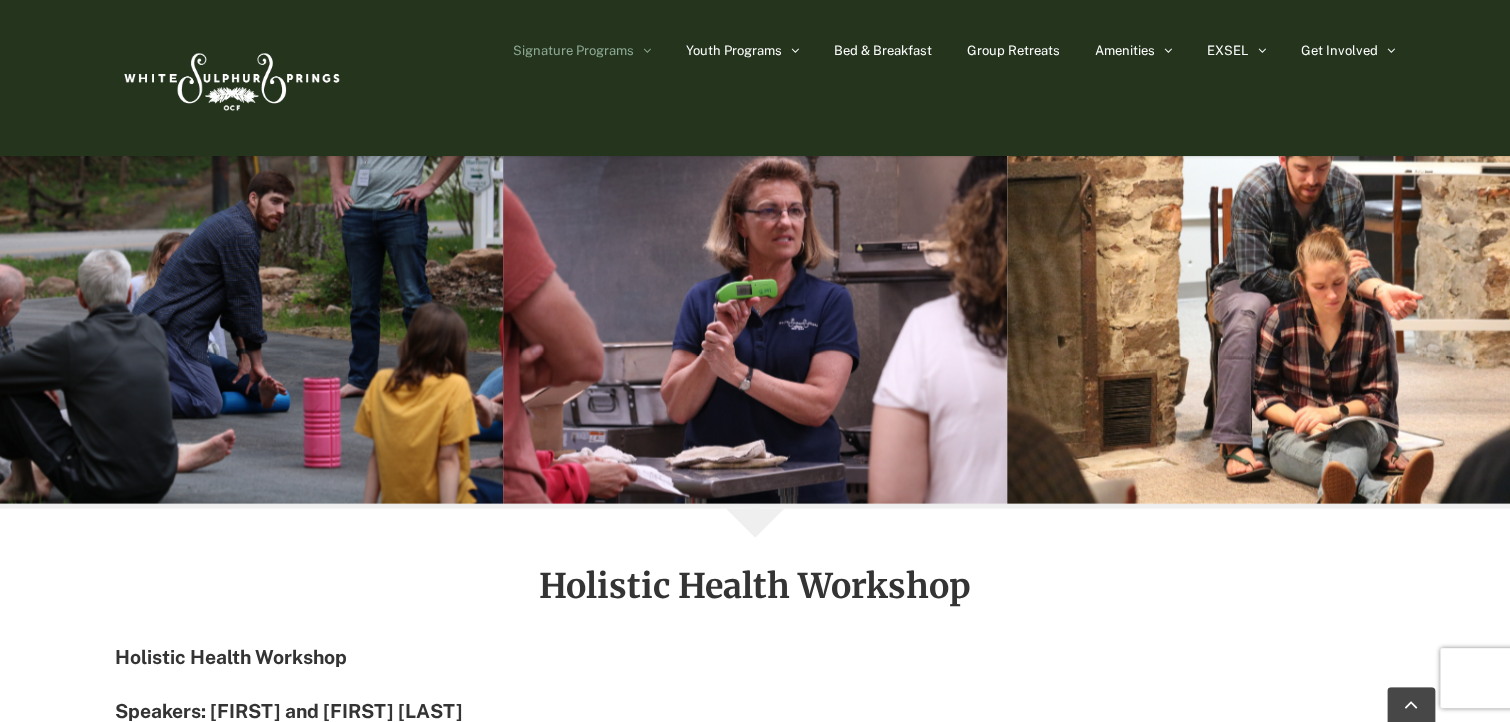 scroll, scrollTop: 2000, scrollLeft: 0, axis: vertical 